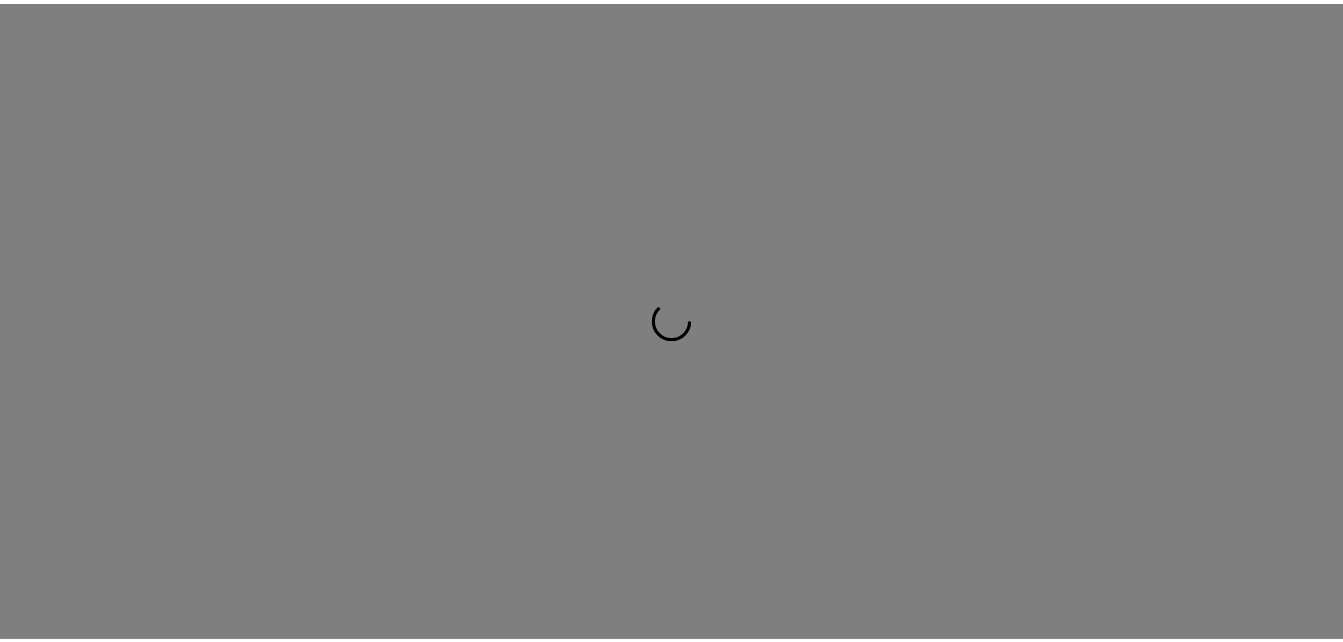 scroll, scrollTop: 0, scrollLeft: 0, axis: both 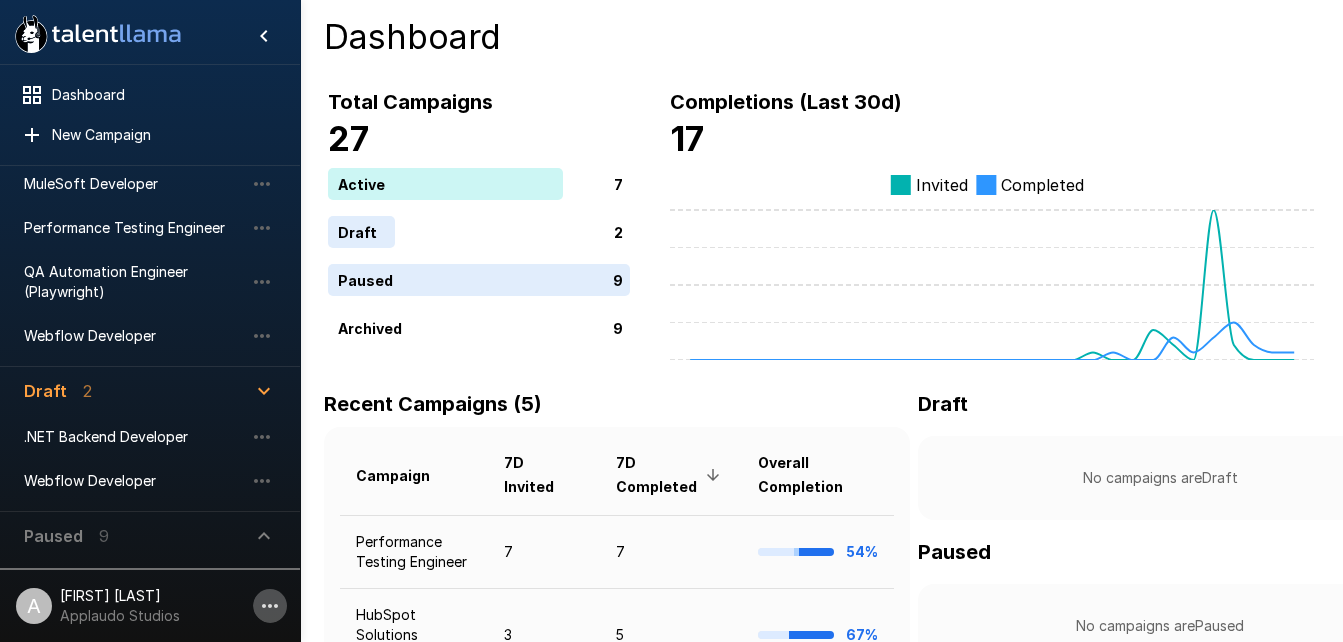 click 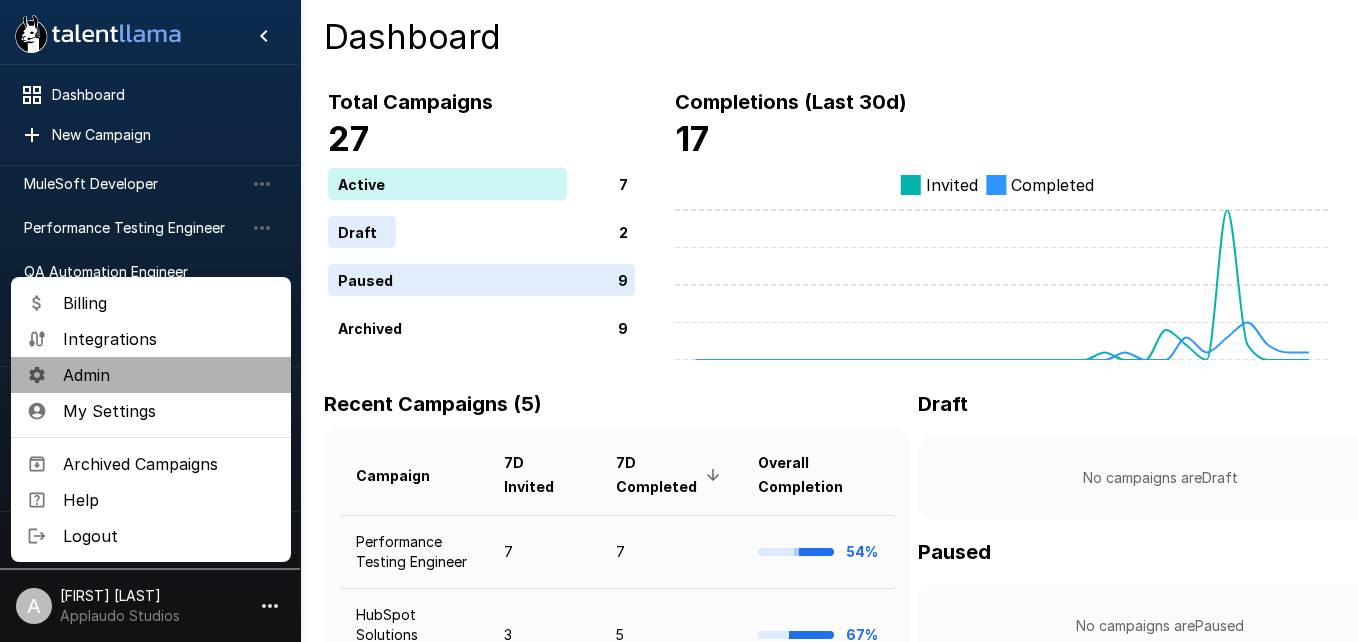 click on "Admin" at bounding box center (169, 375) 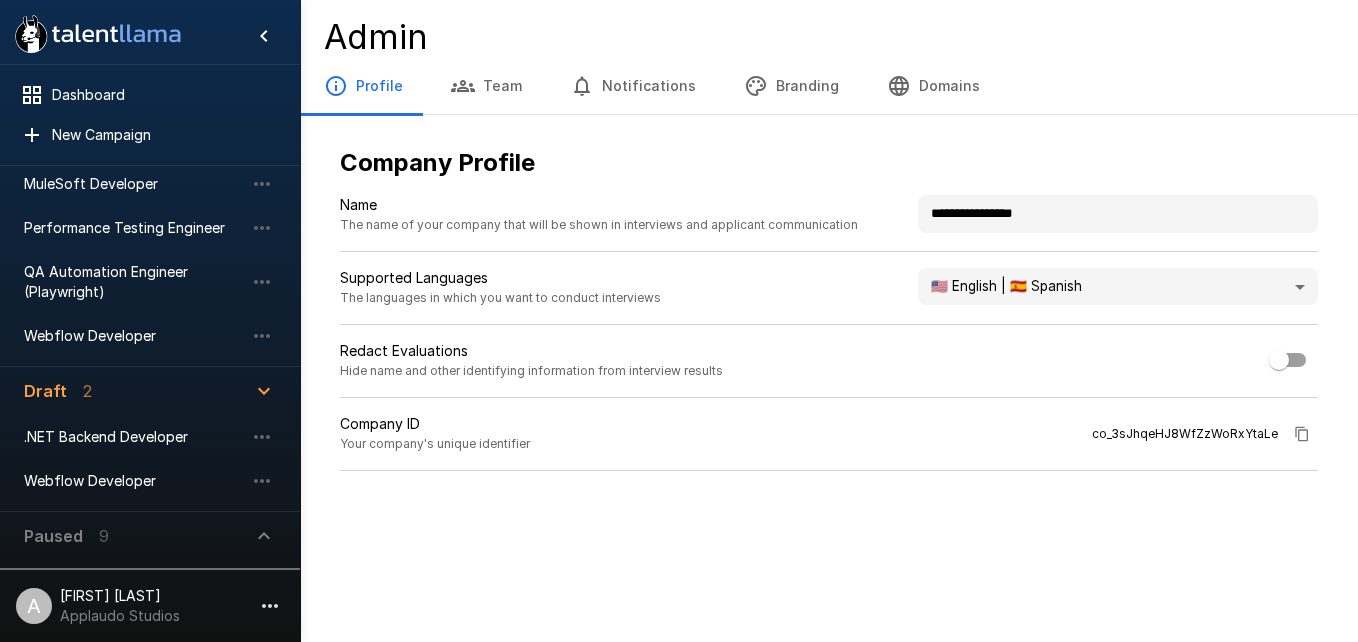 click on "Team" at bounding box center (486, 86) 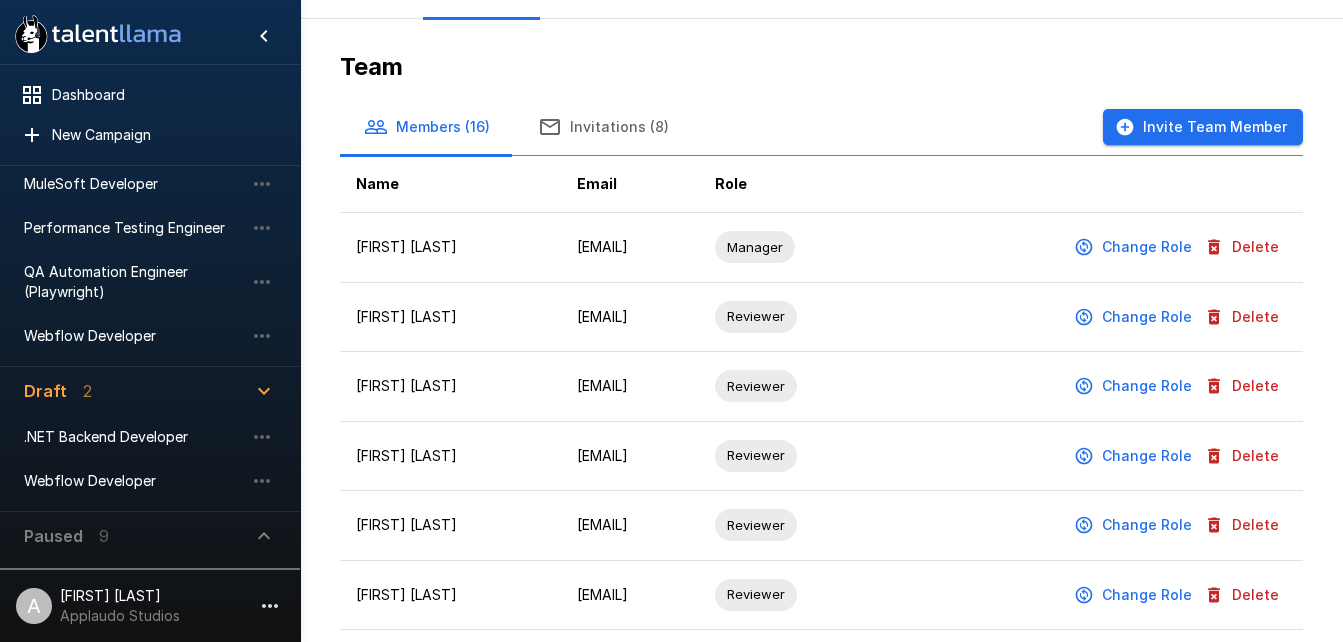 scroll, scrollTop: 95, scrollLeft: 0, axis: vertical 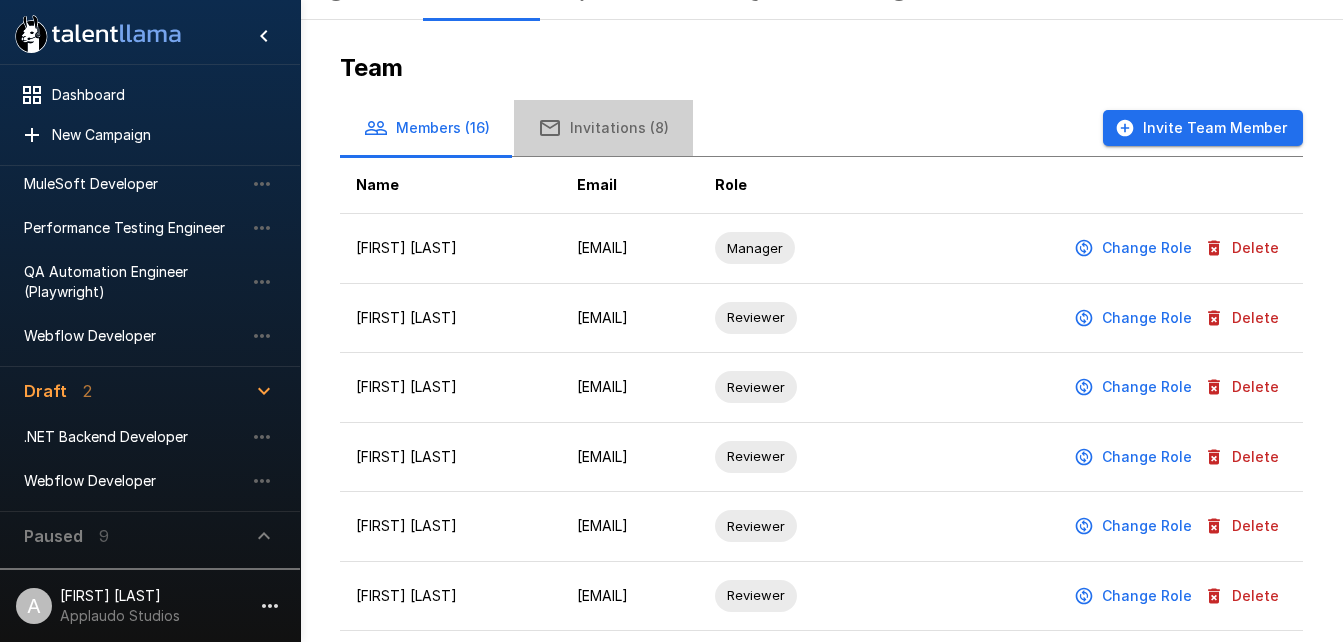 click on "Invitations (8)" at bounding box center (603, 128) 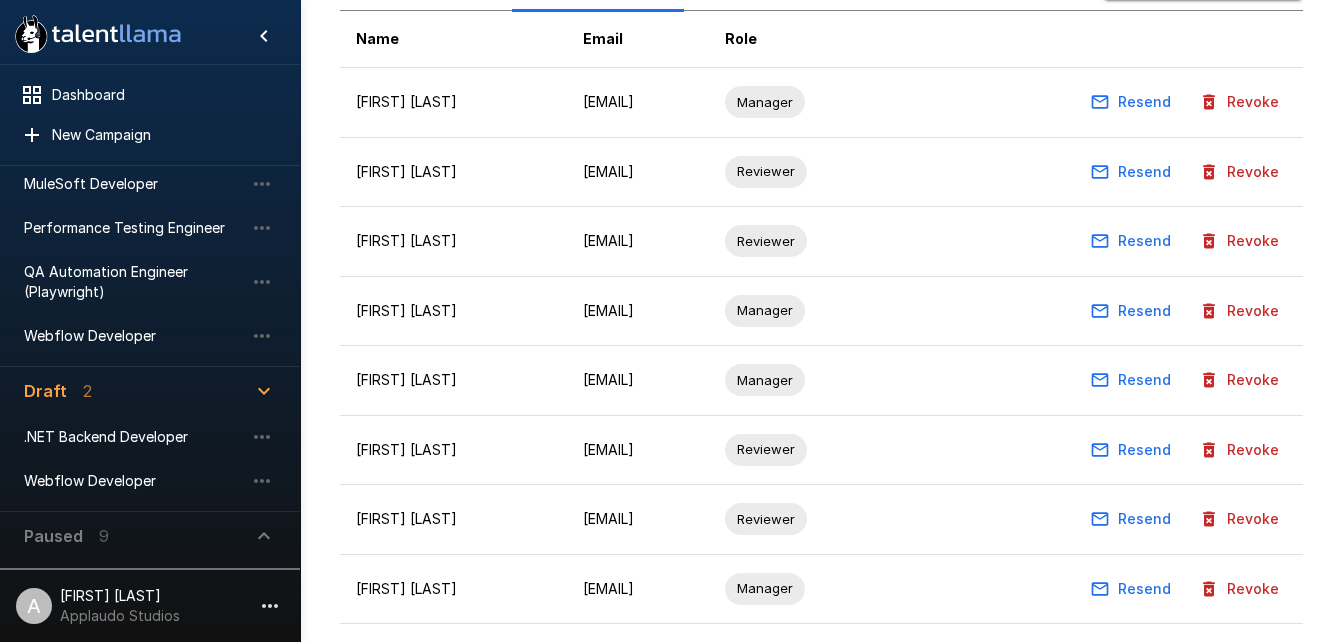 scroll, scrollTop: 255, scrollLeft: 0, axis: vertical 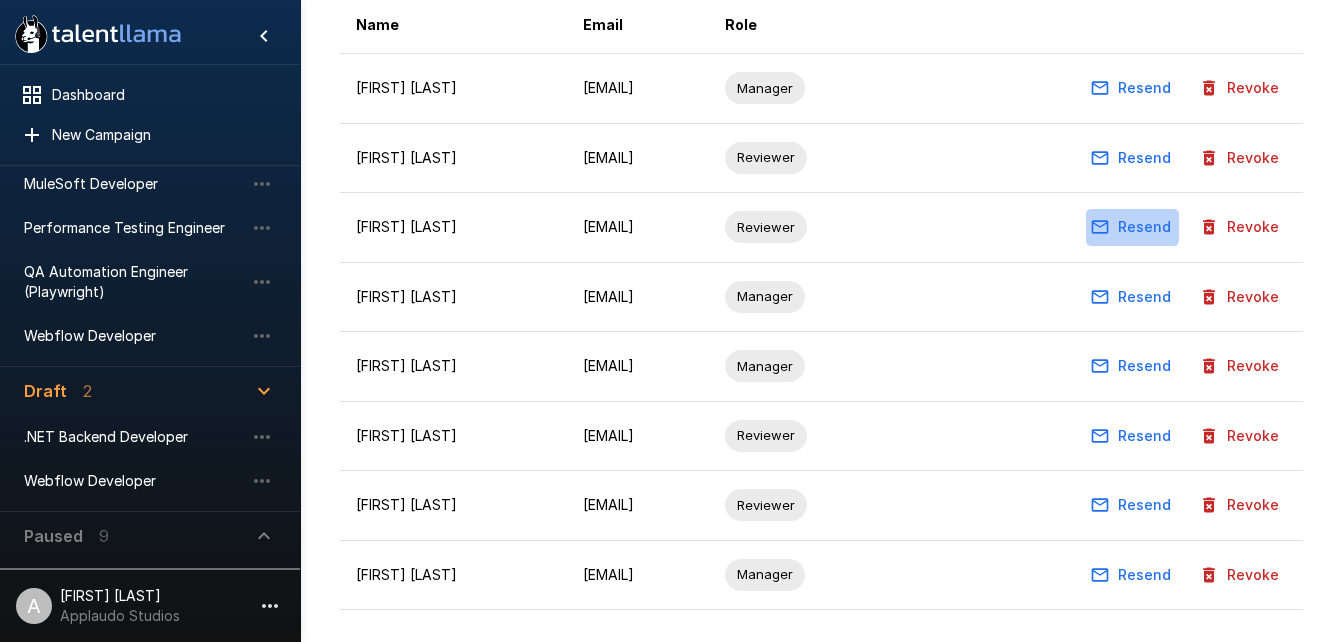 click on "Resend" at bounding box center [1132, 227] 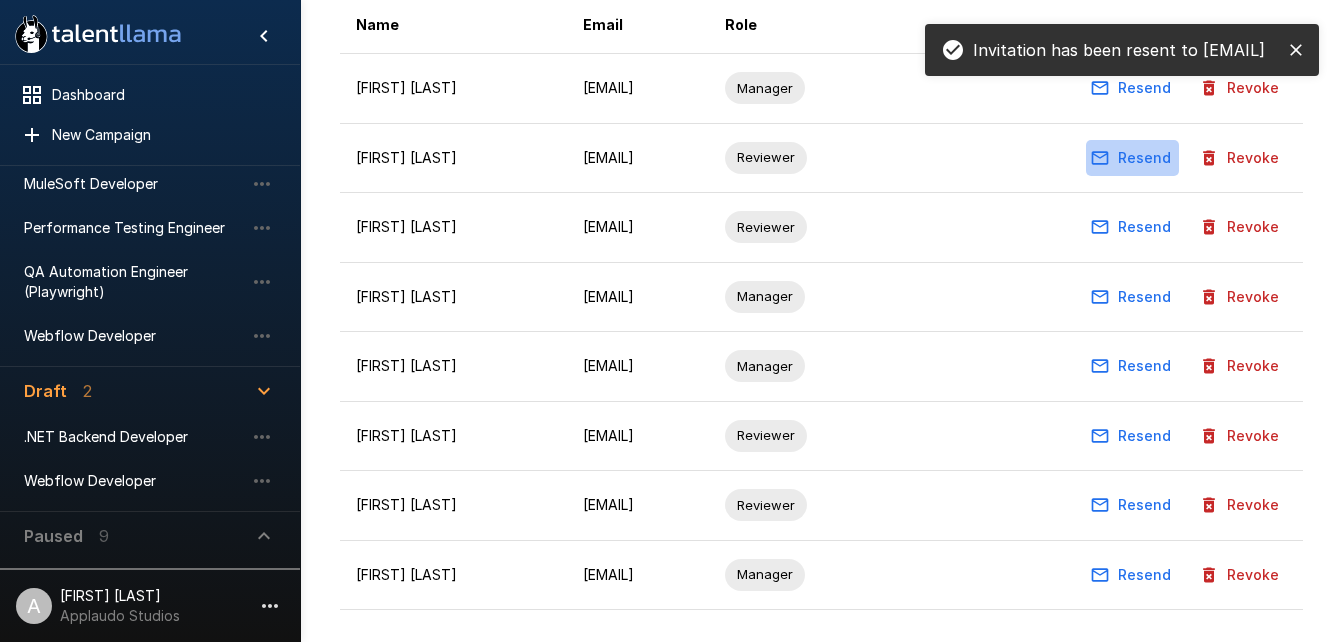 click on "Resend" at bounding box center (1132, 158) 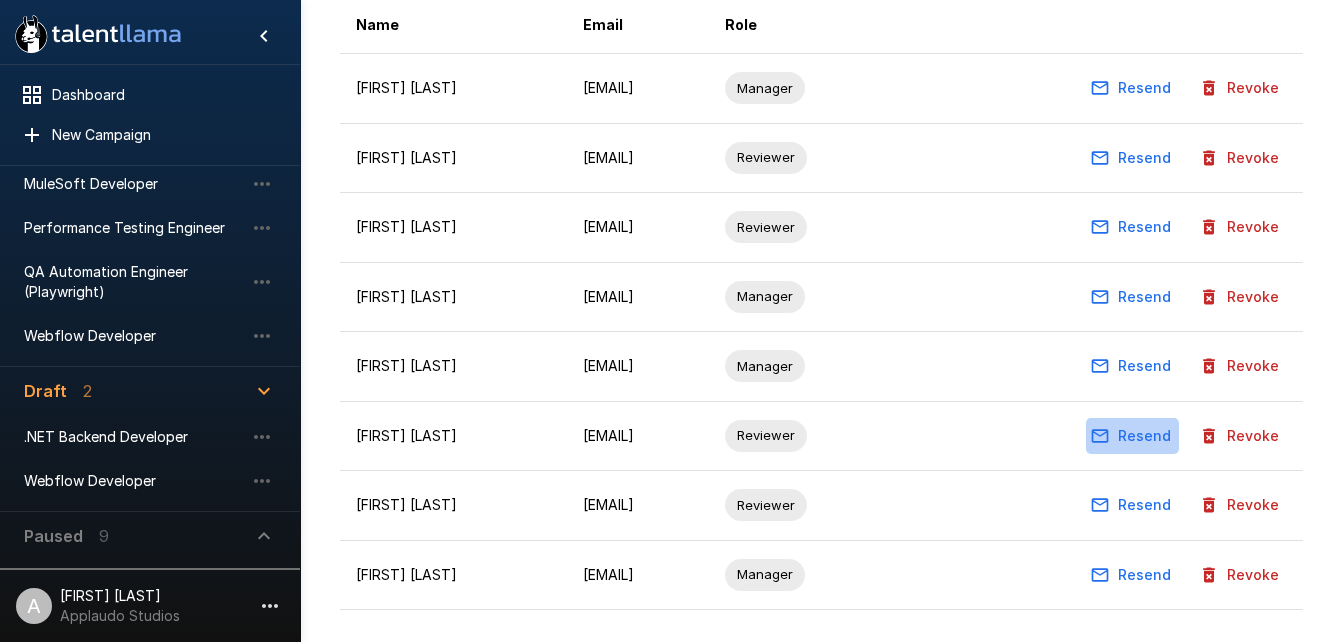 click on "Resend" at bounding box center [1132, 436] 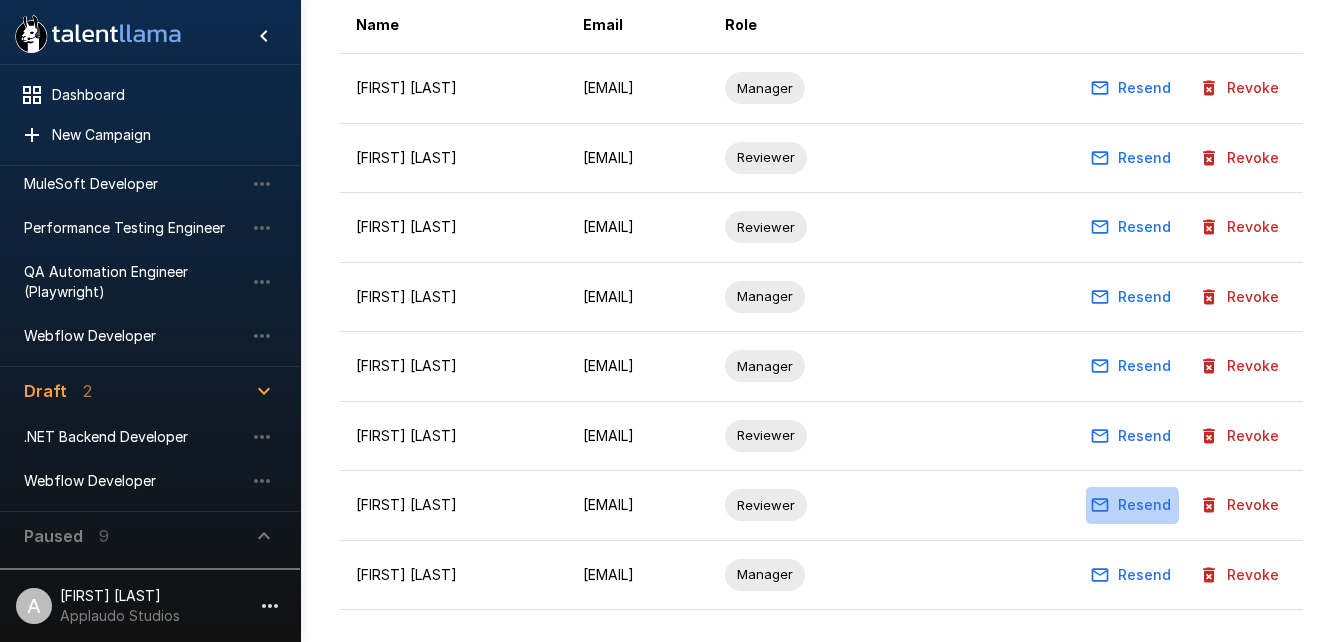 click 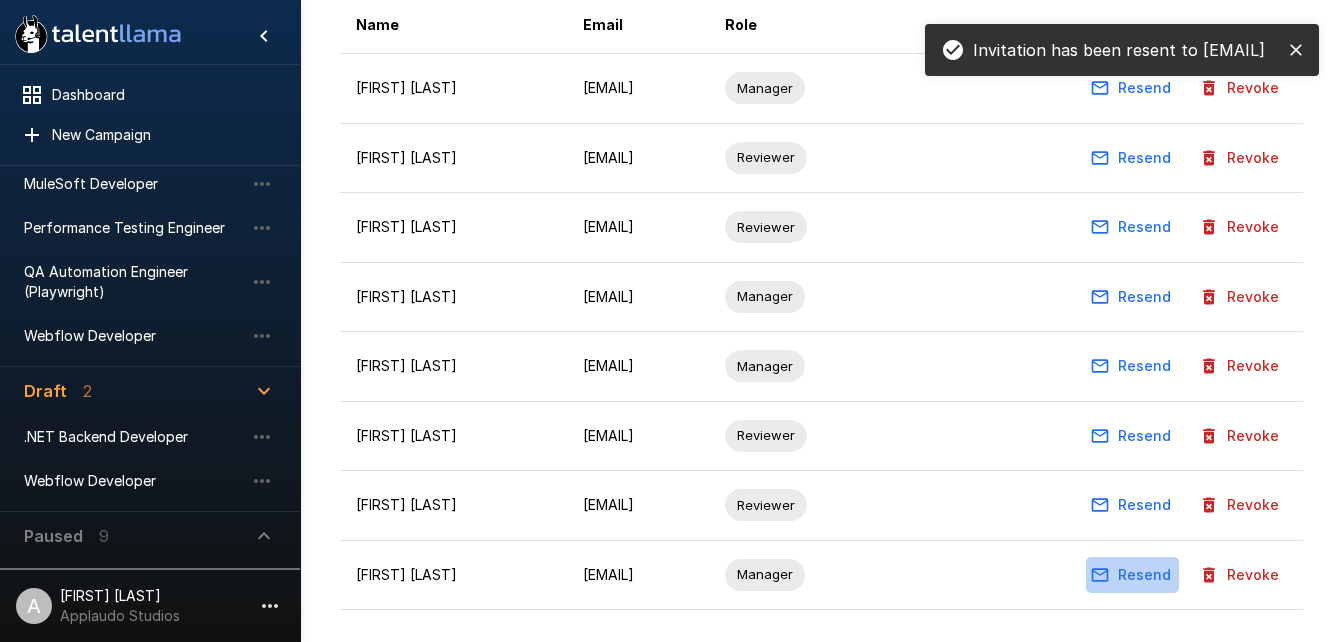 click 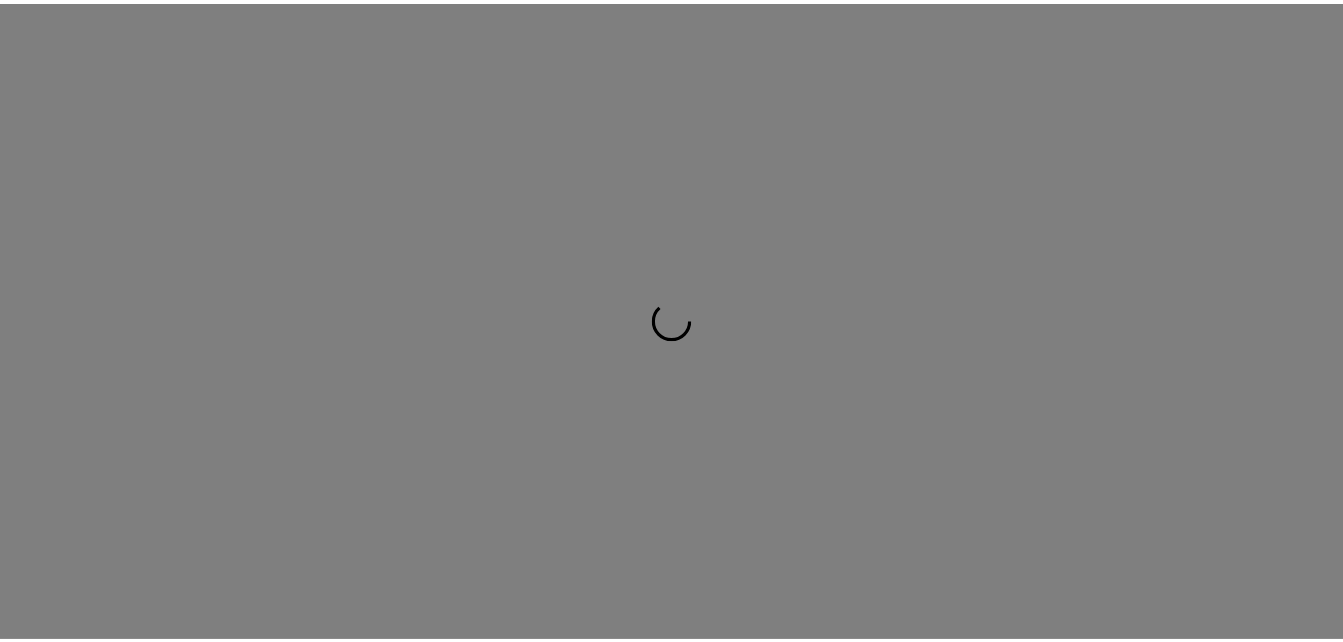 scroll, scrollTop: 0, scrollLeft: 0, axis: both 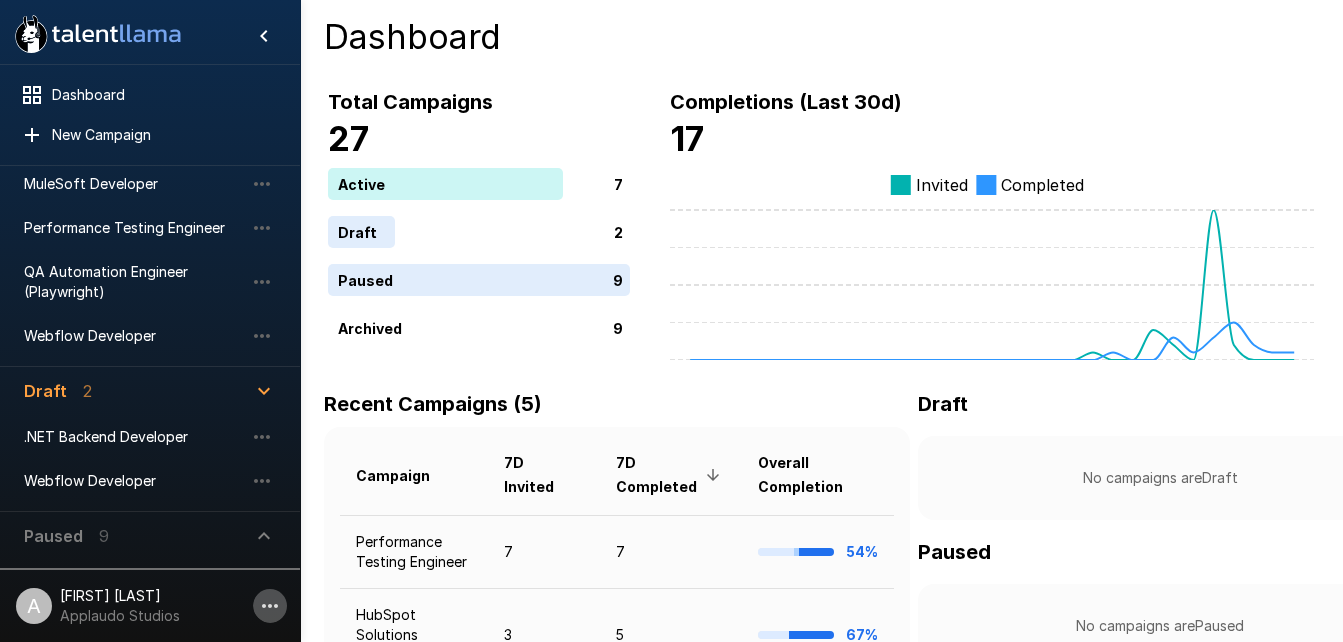 click 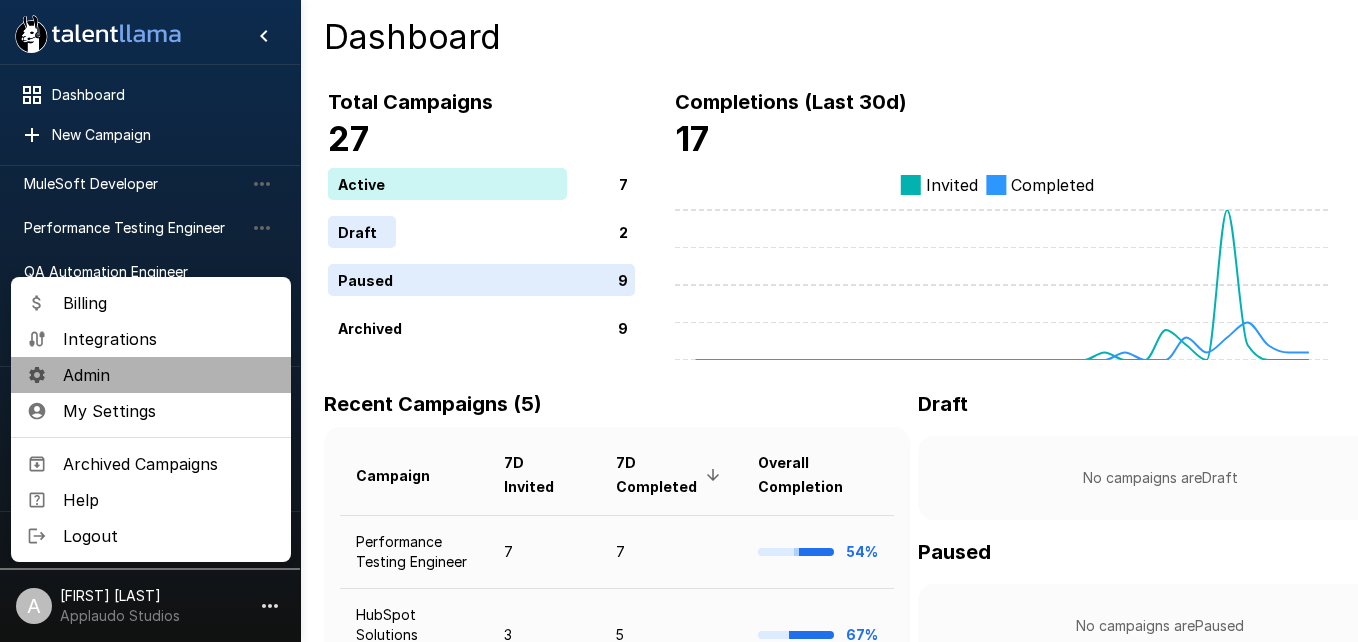 click on "Admin" at bounding box center [169, 375] 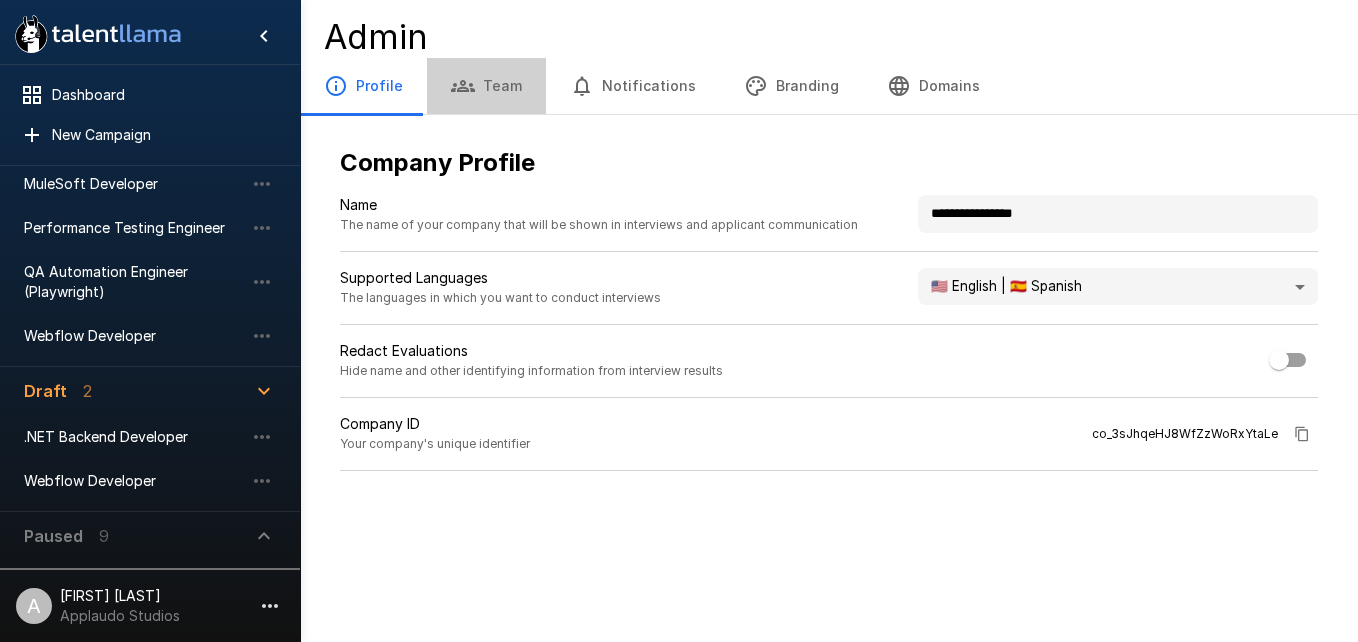 click on "Team" at bounding box center (486, 86) 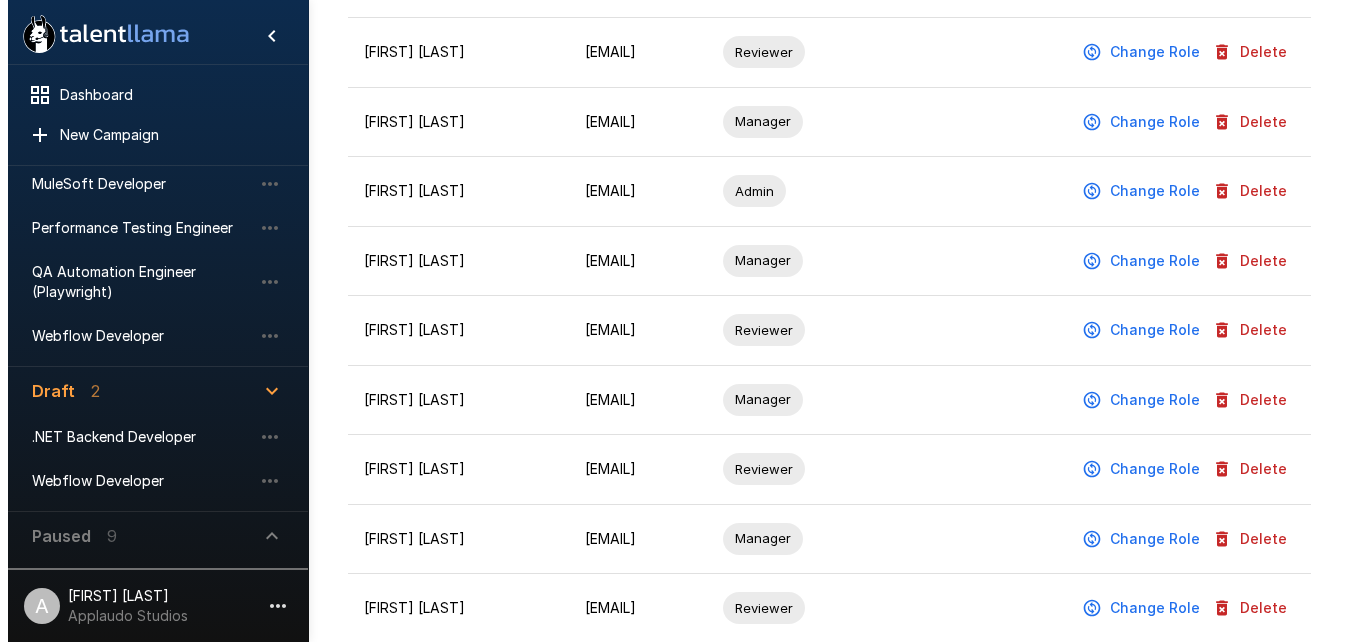 scroll, scrollTop: 881, scrollLeft: 0, axis: vertical 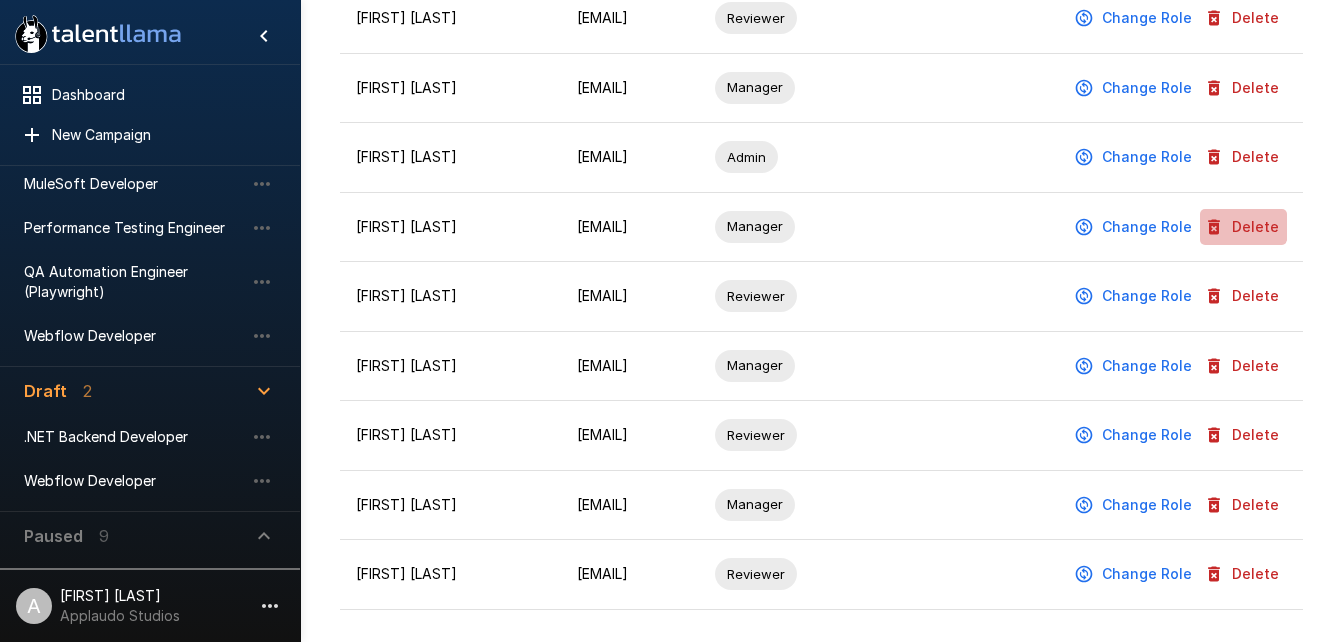 click on "Delete" at bounding box center (1243, 227) 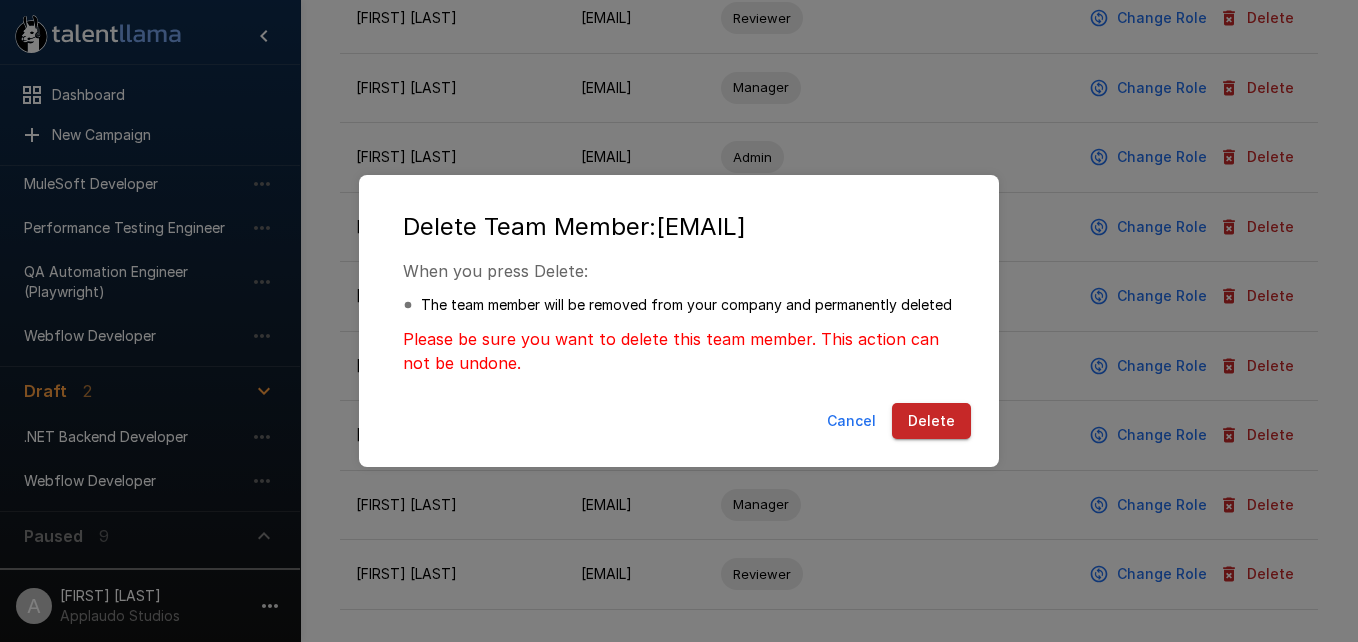 drag, startPoint x: 399, startPoint y: 246, endPoint x: 803, endPoint y: 254, distance: 404.0792 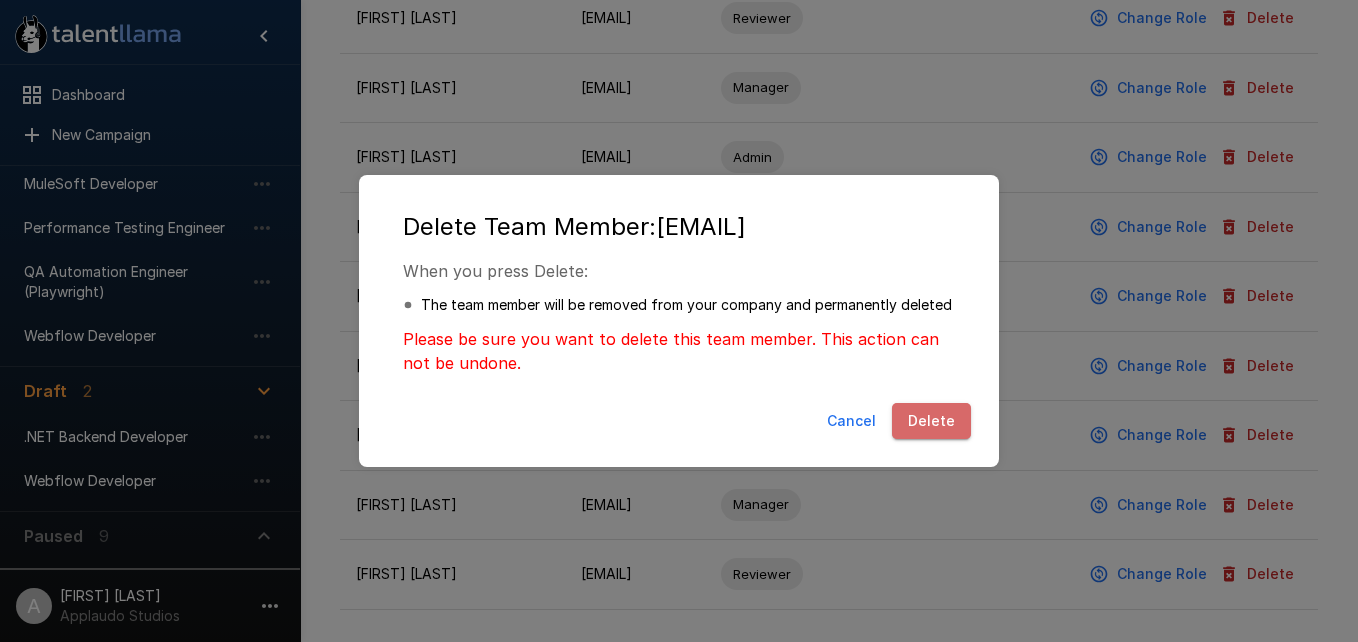 click on "Delete" at bounding box center [931, 421] 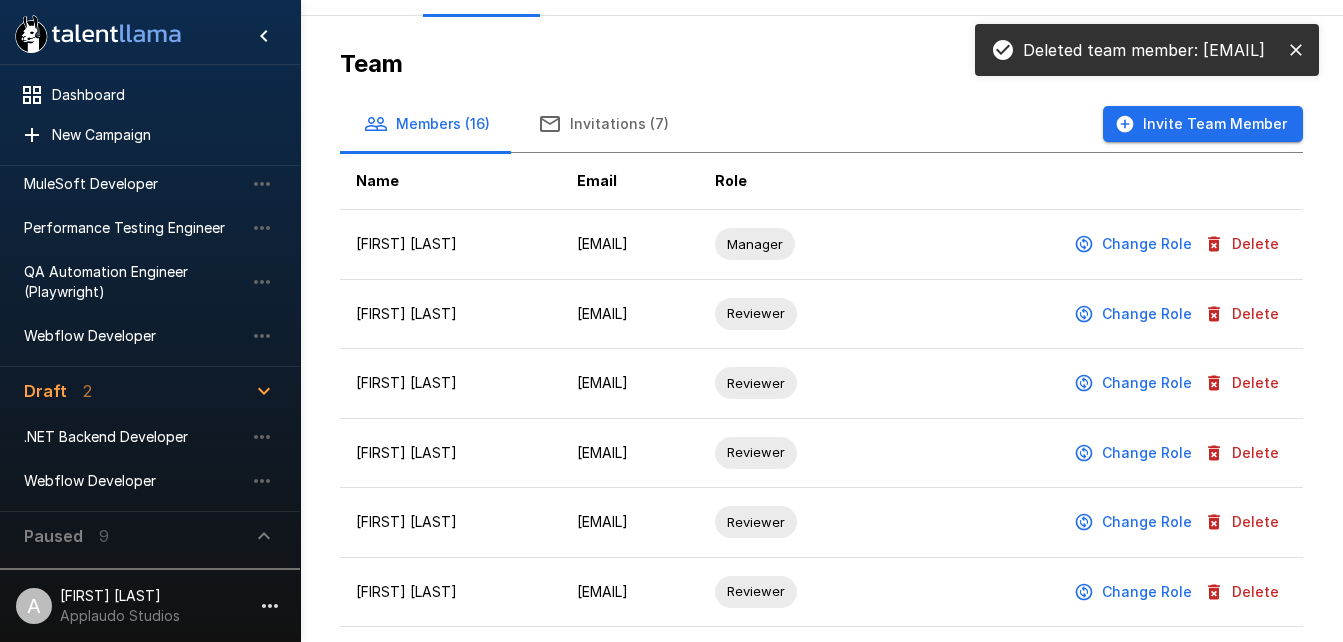 scroll, scrollTop: 0, scrollLeft: 0, axis: both 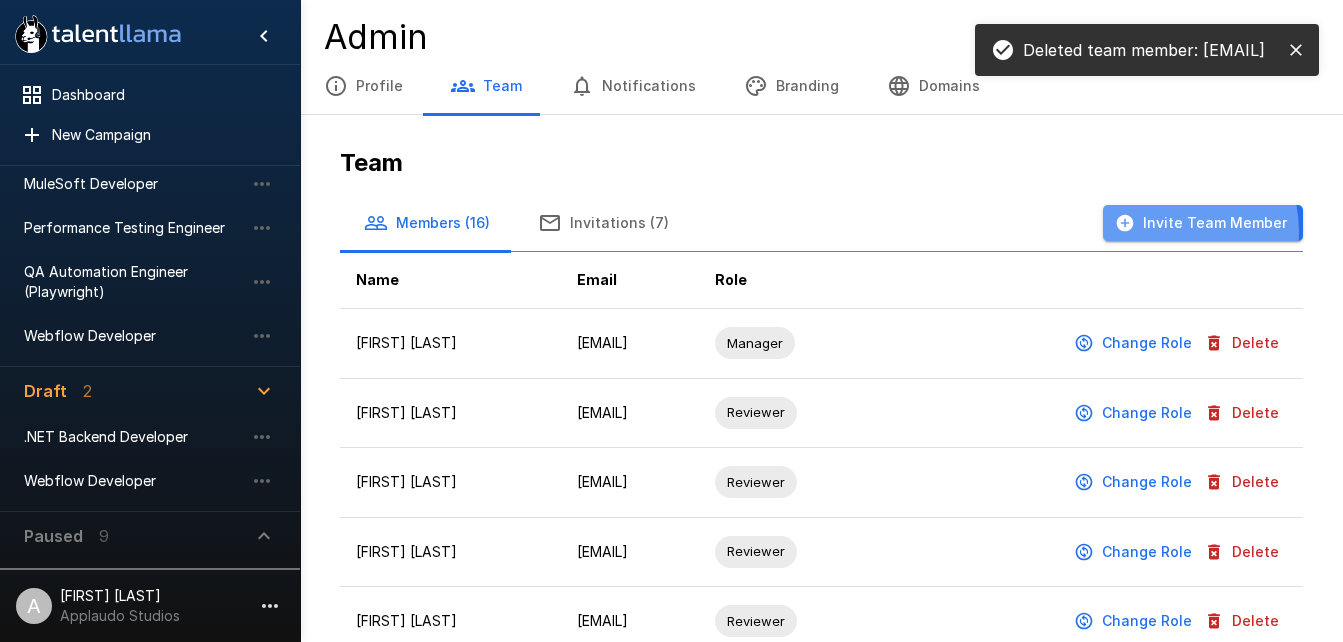 click on "Invite Team Member" at bounding box center [1203, 223] 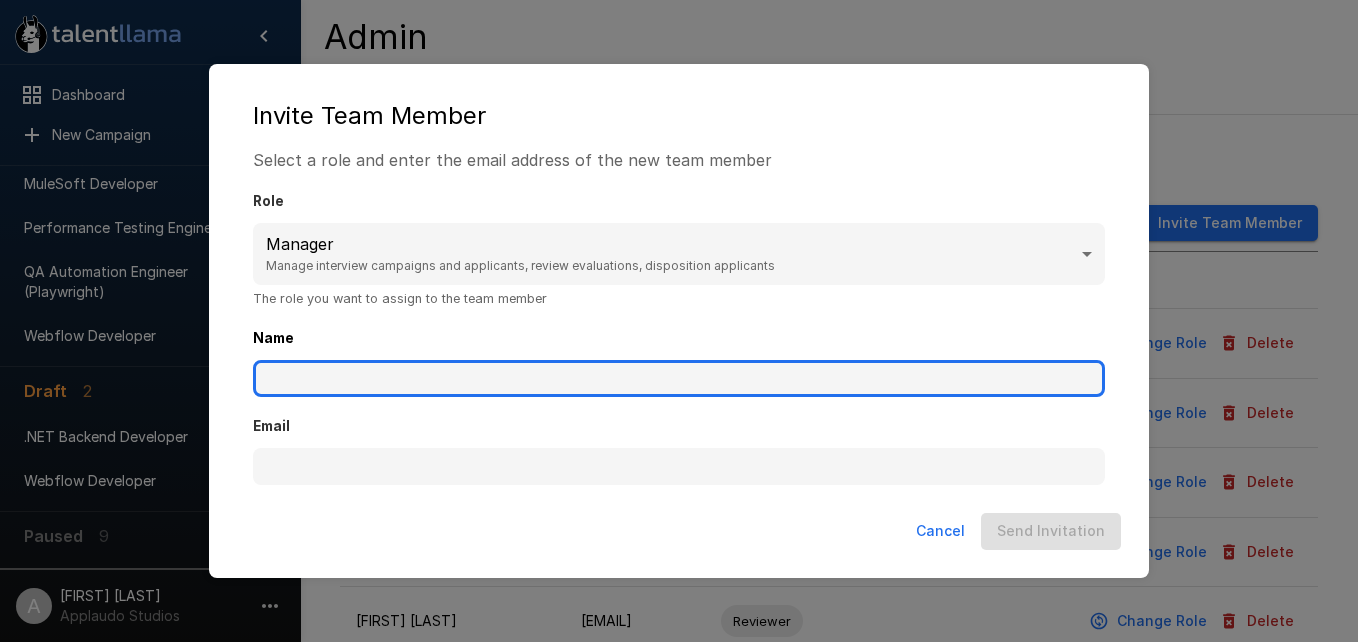 click on "Name" at bounding box center [679, 379] 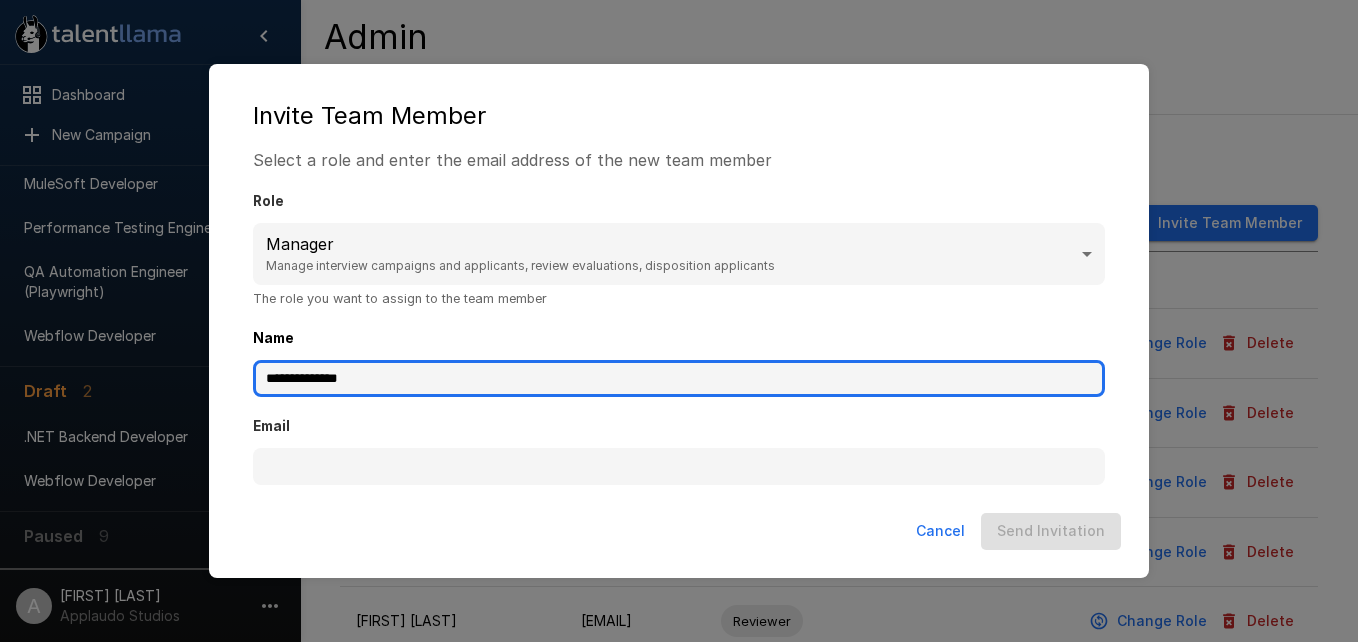 type on "**********" 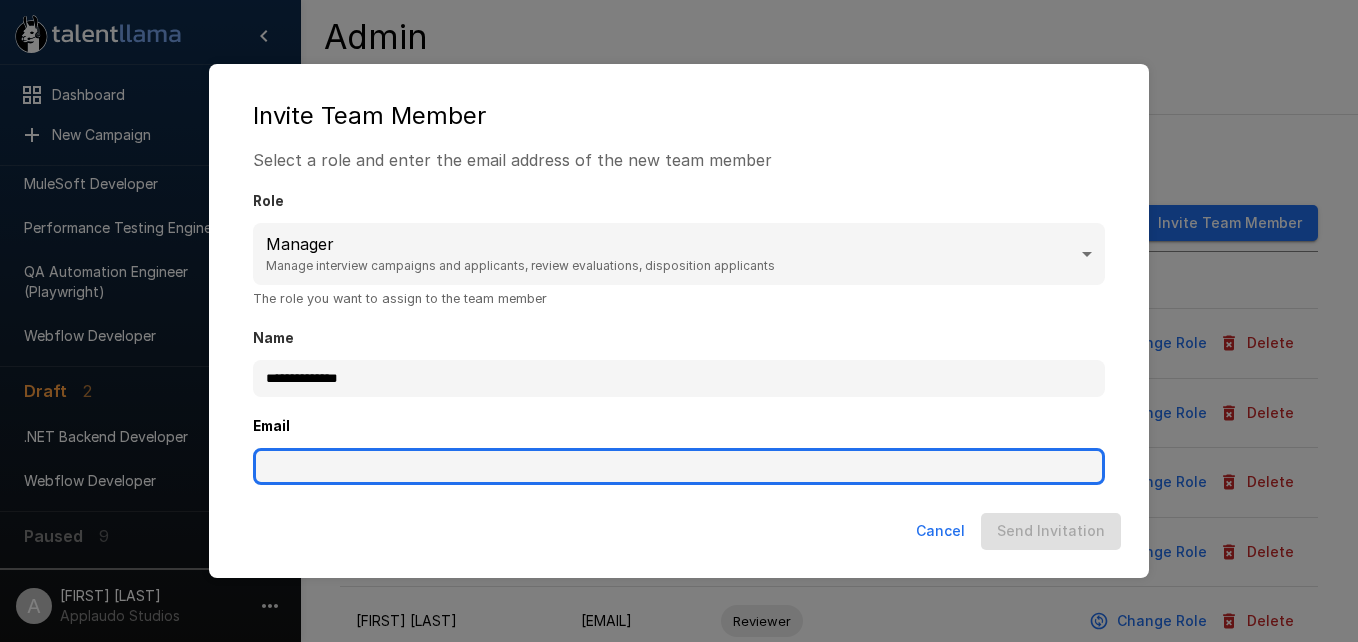 click on "Email" at bounding box center (679, 467) 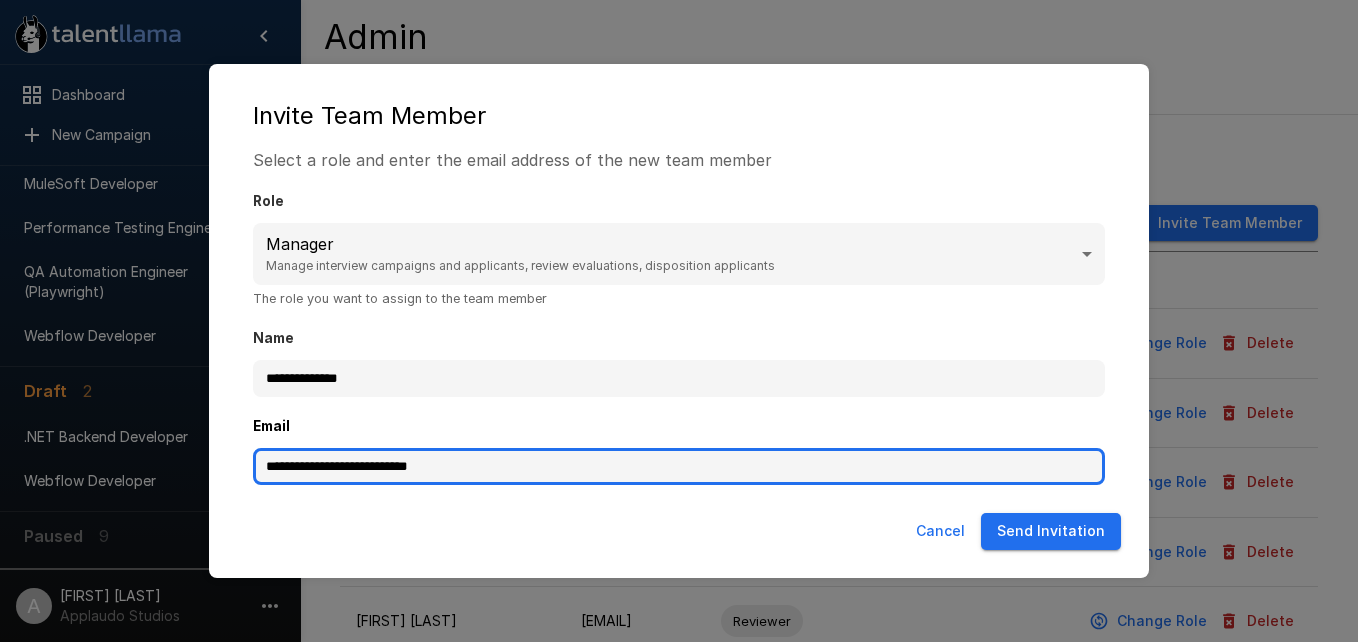 type on "**********" 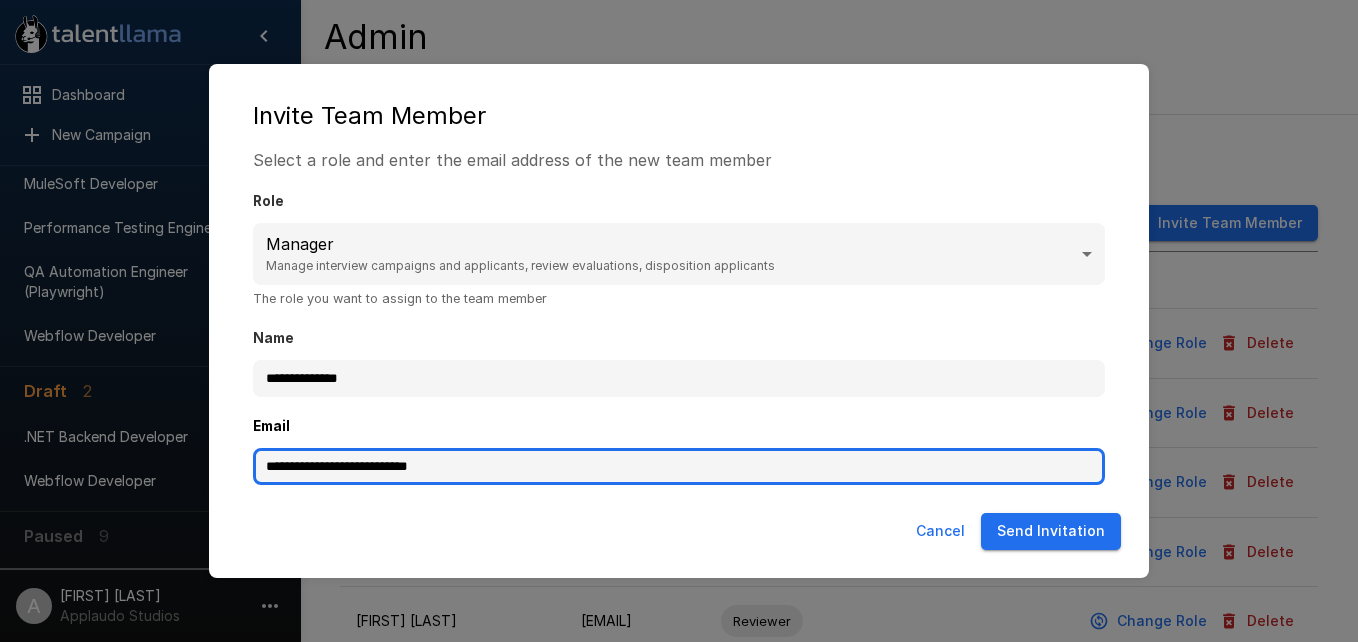 click on "**********" at bounding box center (679, 467) 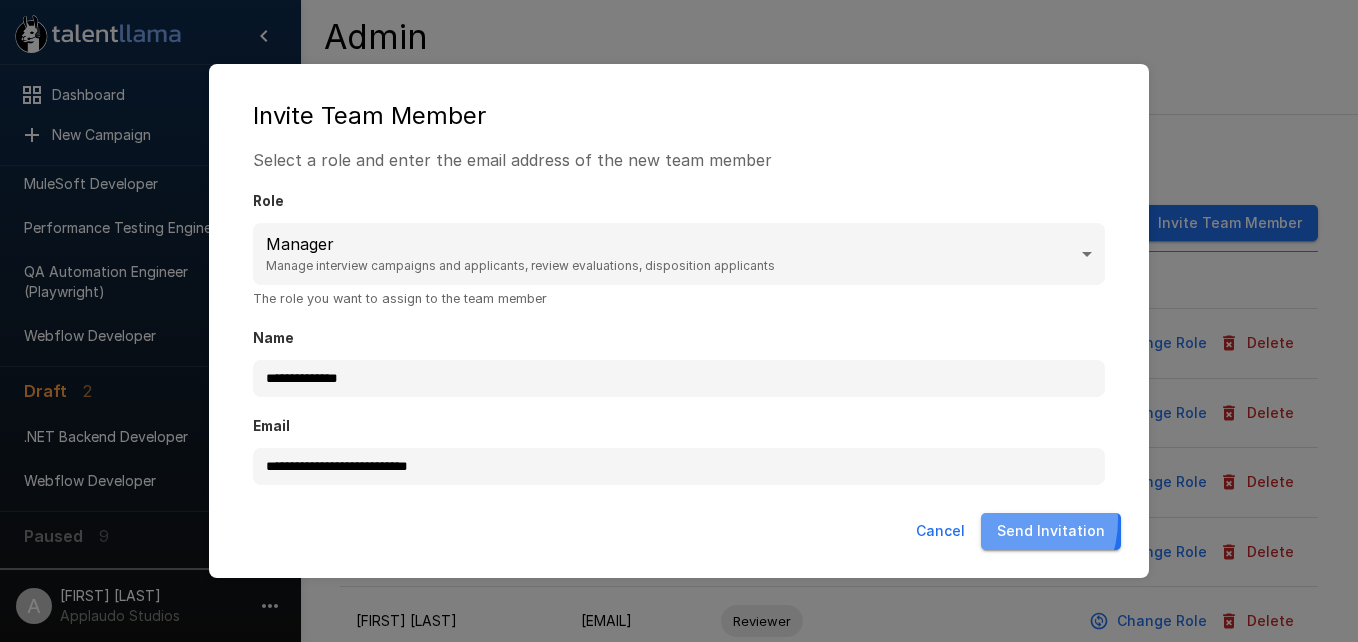 click on "Send Invitation" at bounding box center (1051, 531) 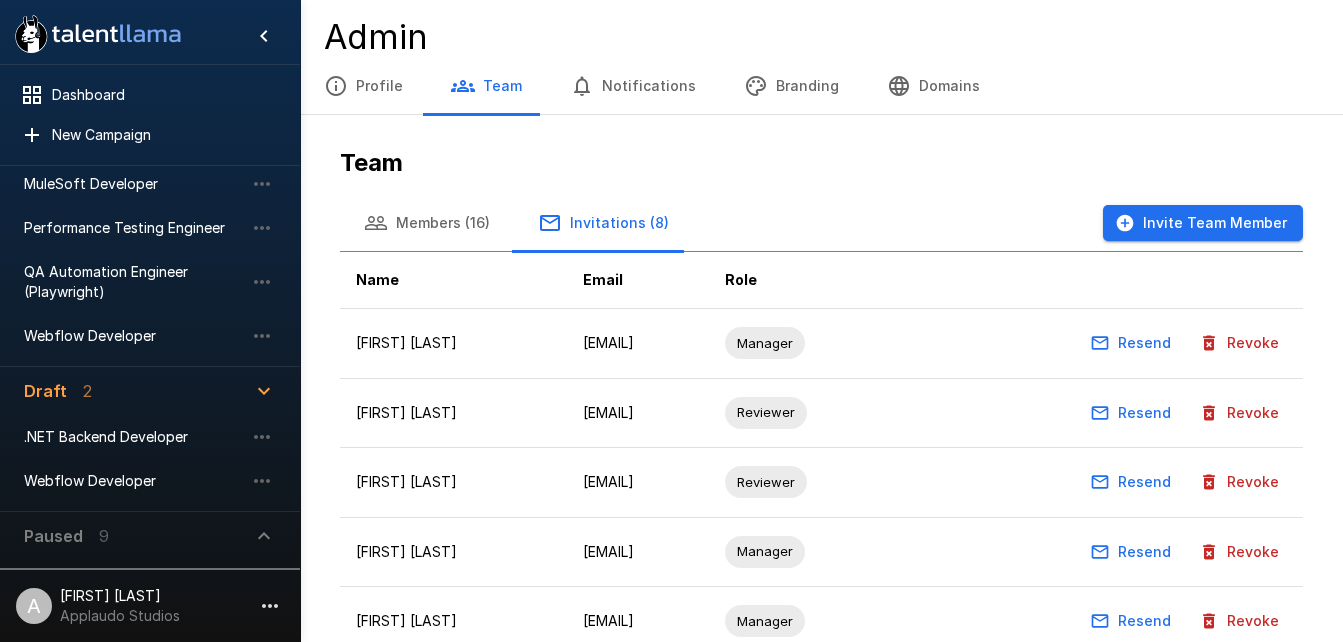 click on "Team Members (16) Invitations (8) Invite Team Member Name Email Role [FIRST] [LAST] [EMAIL] Manager Resend Revoke [FIRST] [LAST] [EMAIL] Reviewer Resend Revoke [FIRST] [LAST] [EMAIL] Reviewer Resend Revoke [FIRST] [LAST] [EMAIL] Manager Resend Revoke [FIRST] [LAST] [EMAIL] Manager Resend Revoke [FIRST] [LAST] [EMAIL] Reviewer Resend Revoke [FIRST] [LAST] [EMAIL] Manager Resend Revoke" at bounding box center [821, 506] 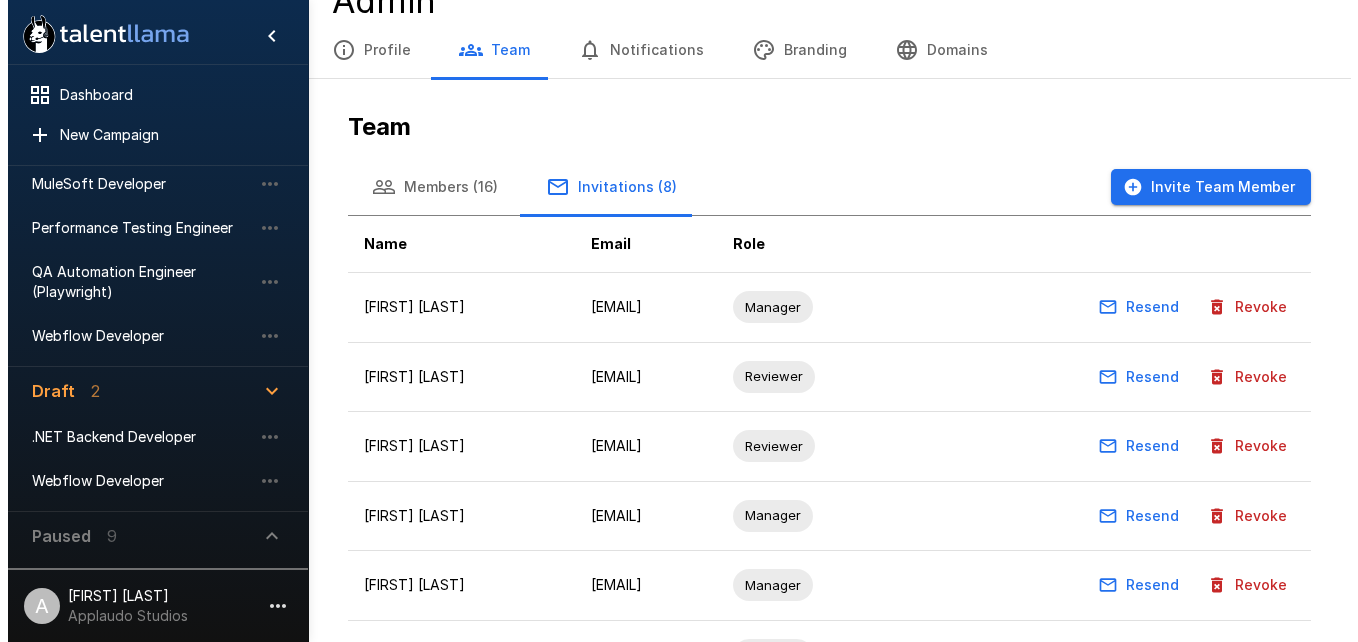 scroll, scrollTop: 0, scrollLeft: 0, axis: both 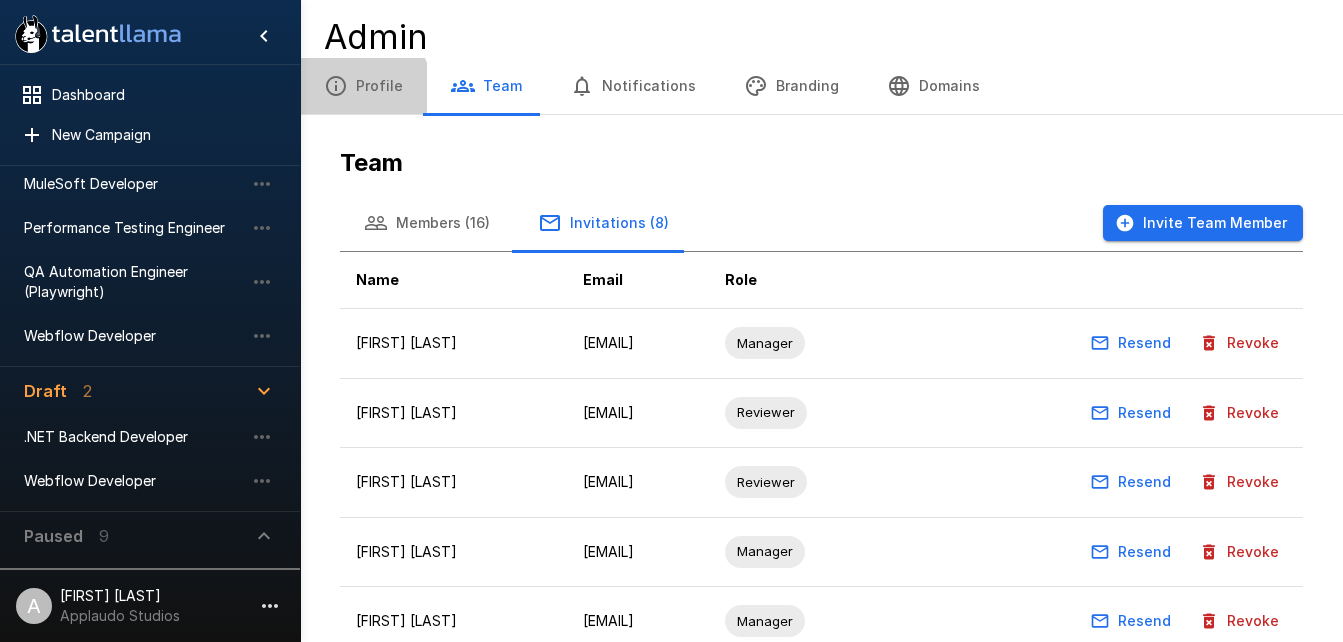 click on "Profile" at bounding box center [363, 86] 